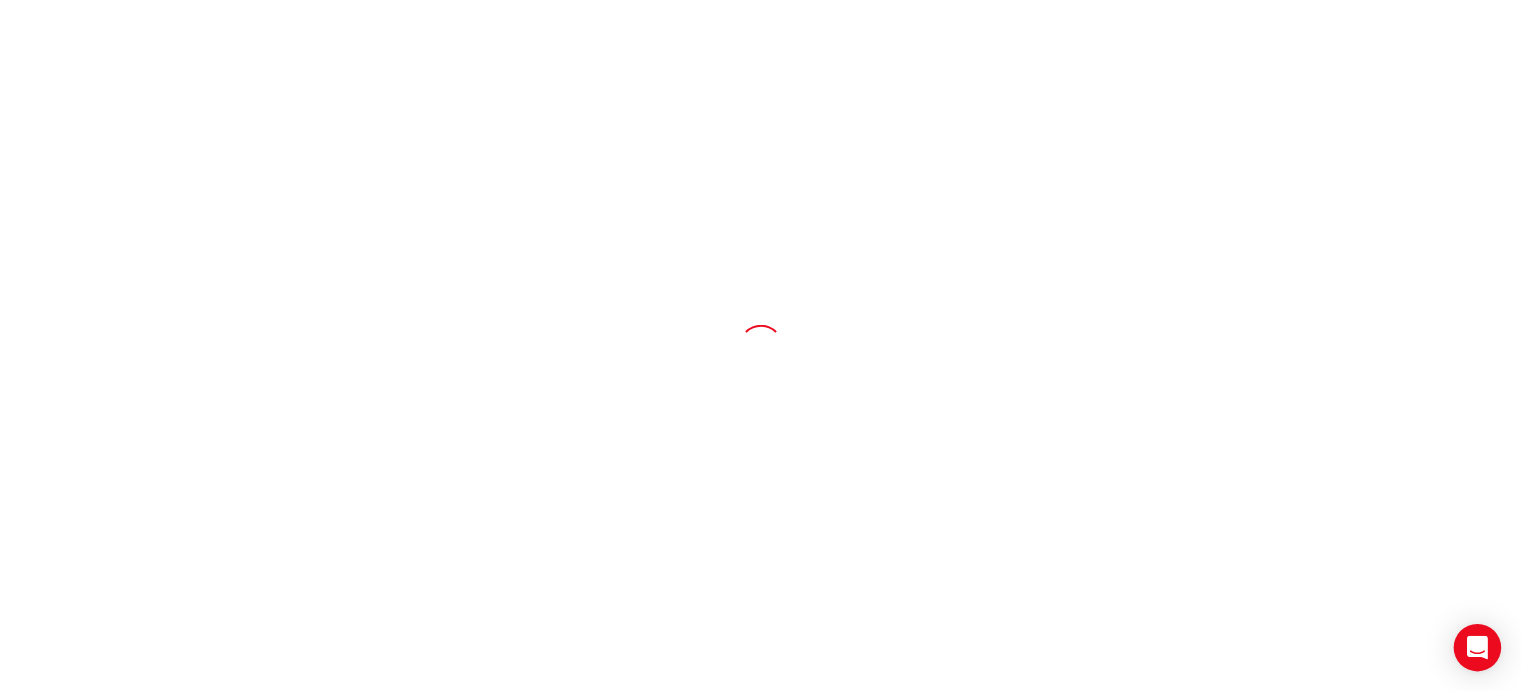 scroll, scrollTop: 0, scrollLeft: 0, axis: both 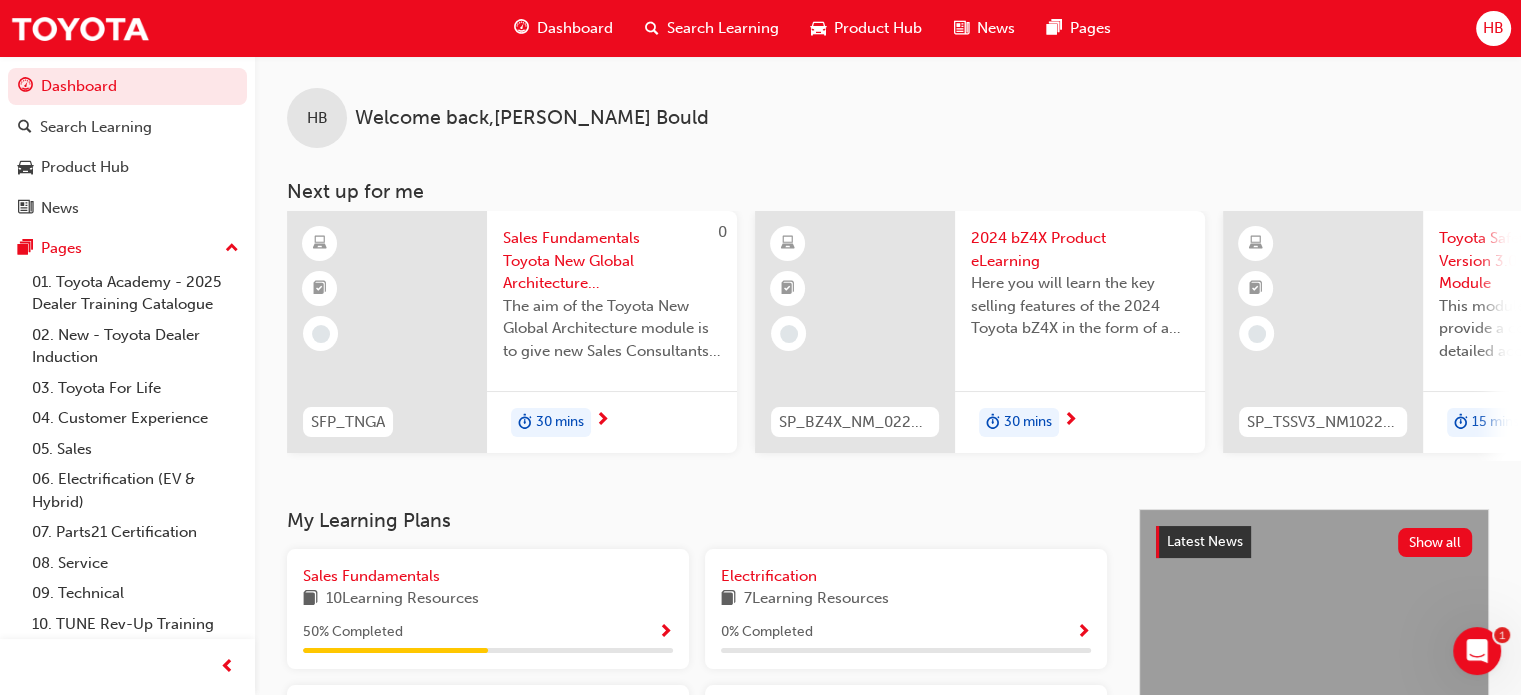 click on "Search Learning" at bounding box center [712, 28] 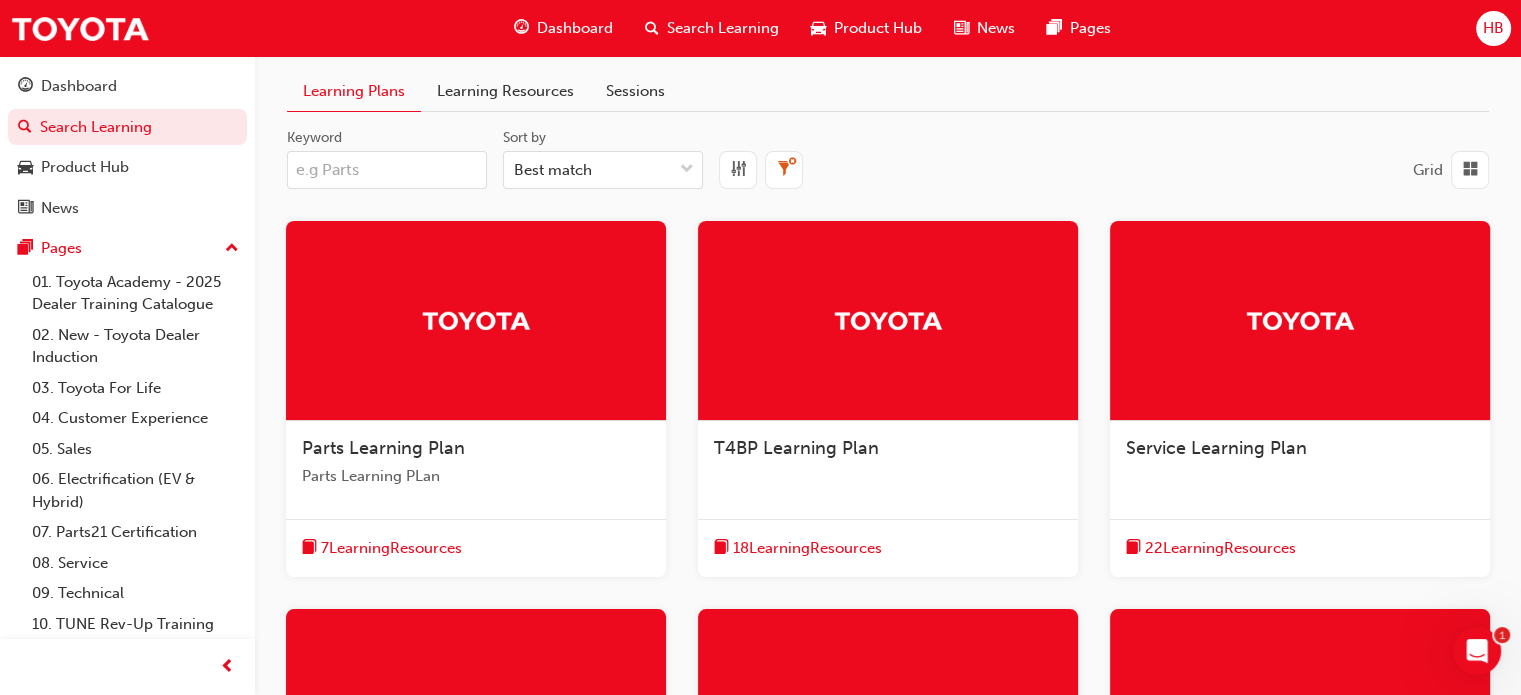 click on "Keyword" at bounding box center [387, 170] 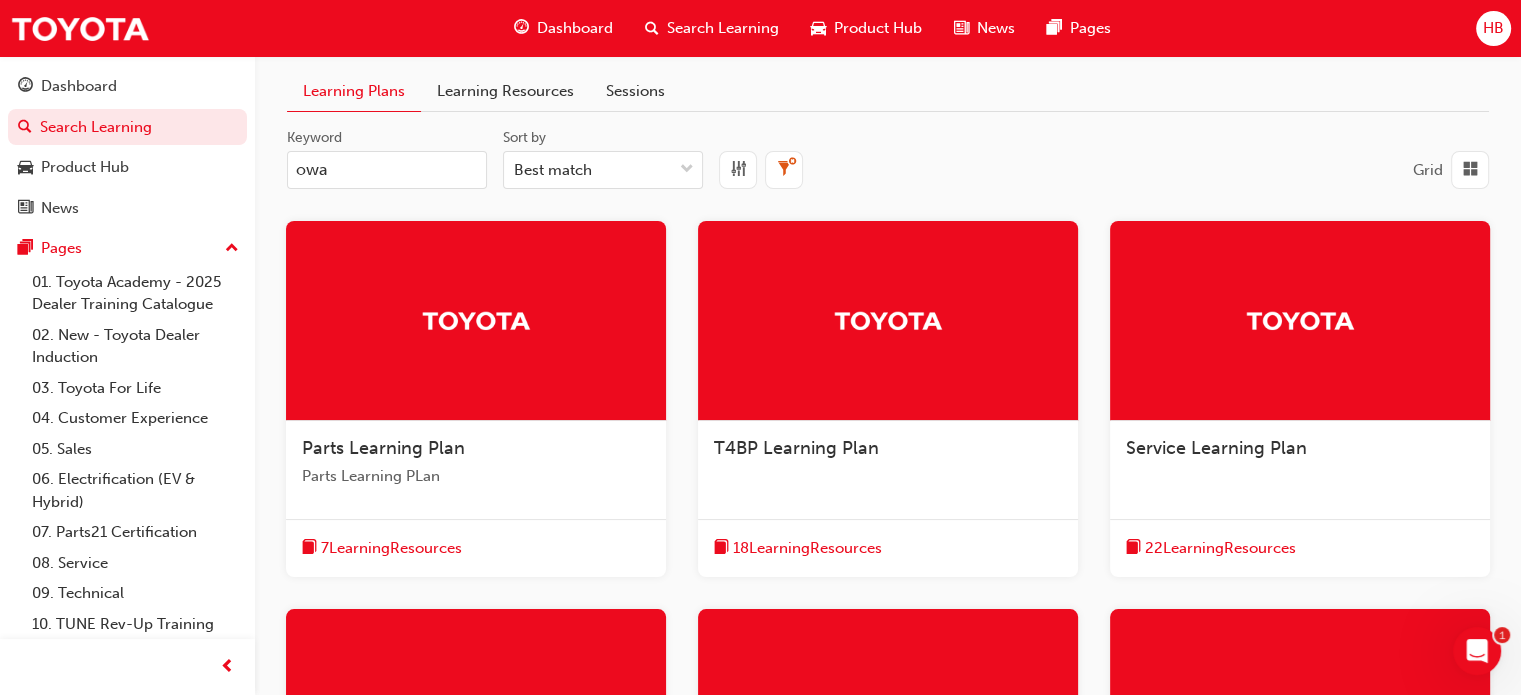 type on "owaf" 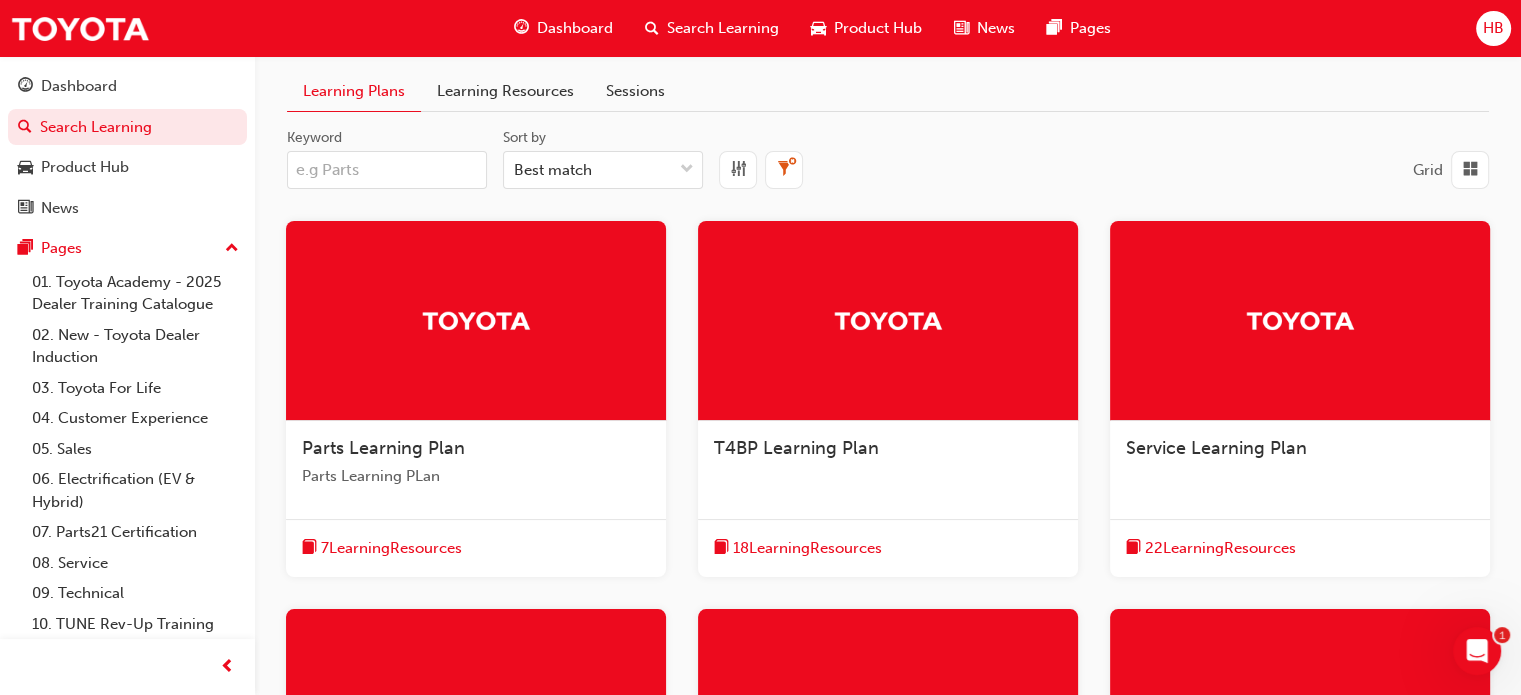 type on "owaf" 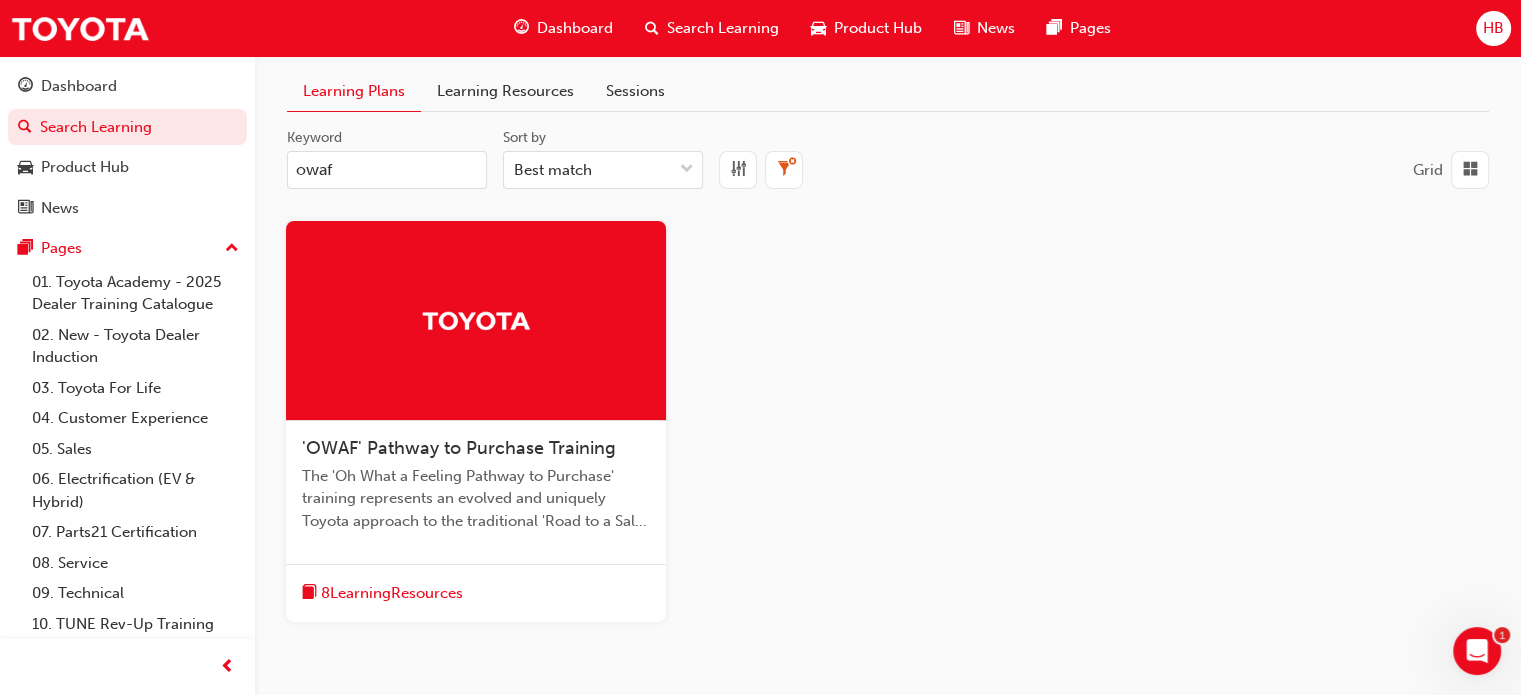 click on "'OWAF' Pathway to Purchase Training" at bounding box center [459, 448] 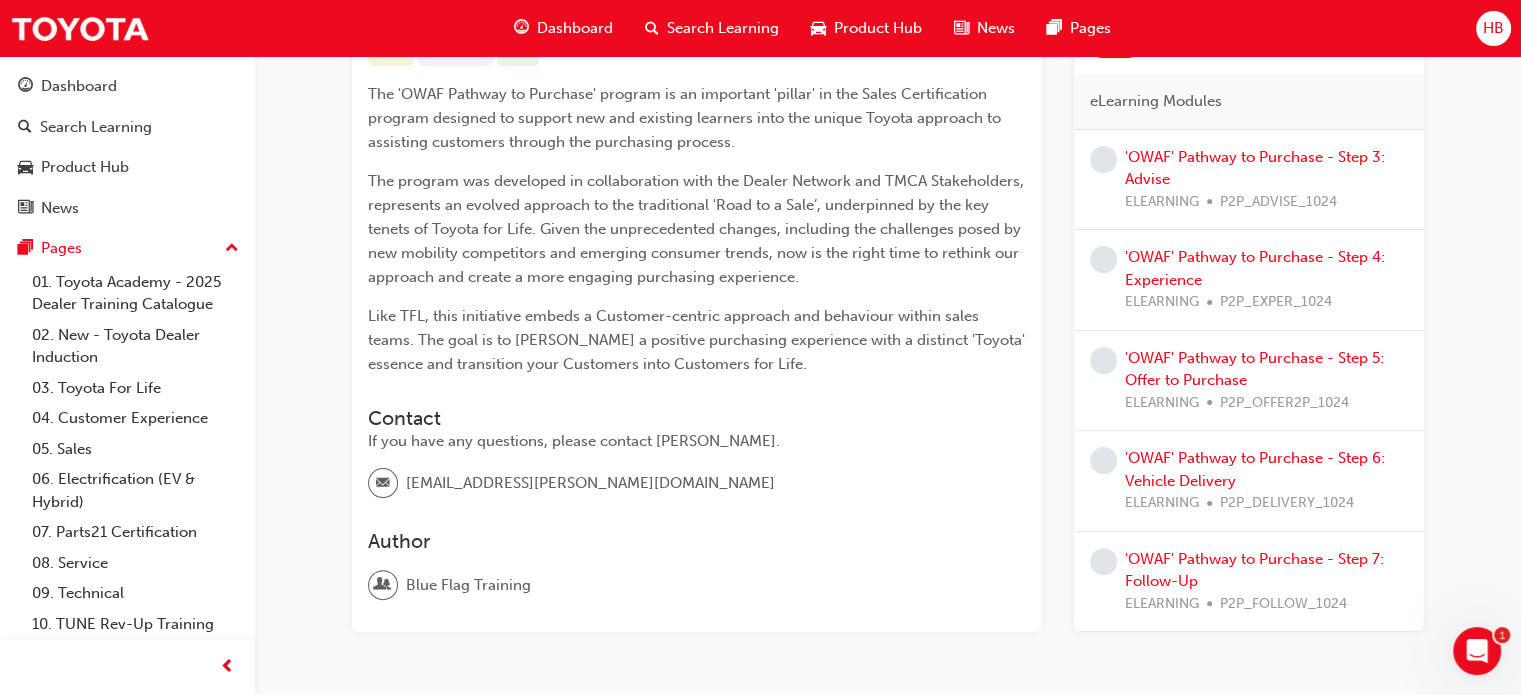 scroll, scrollTop: 326, scrollLeft: 0, axis: vertical 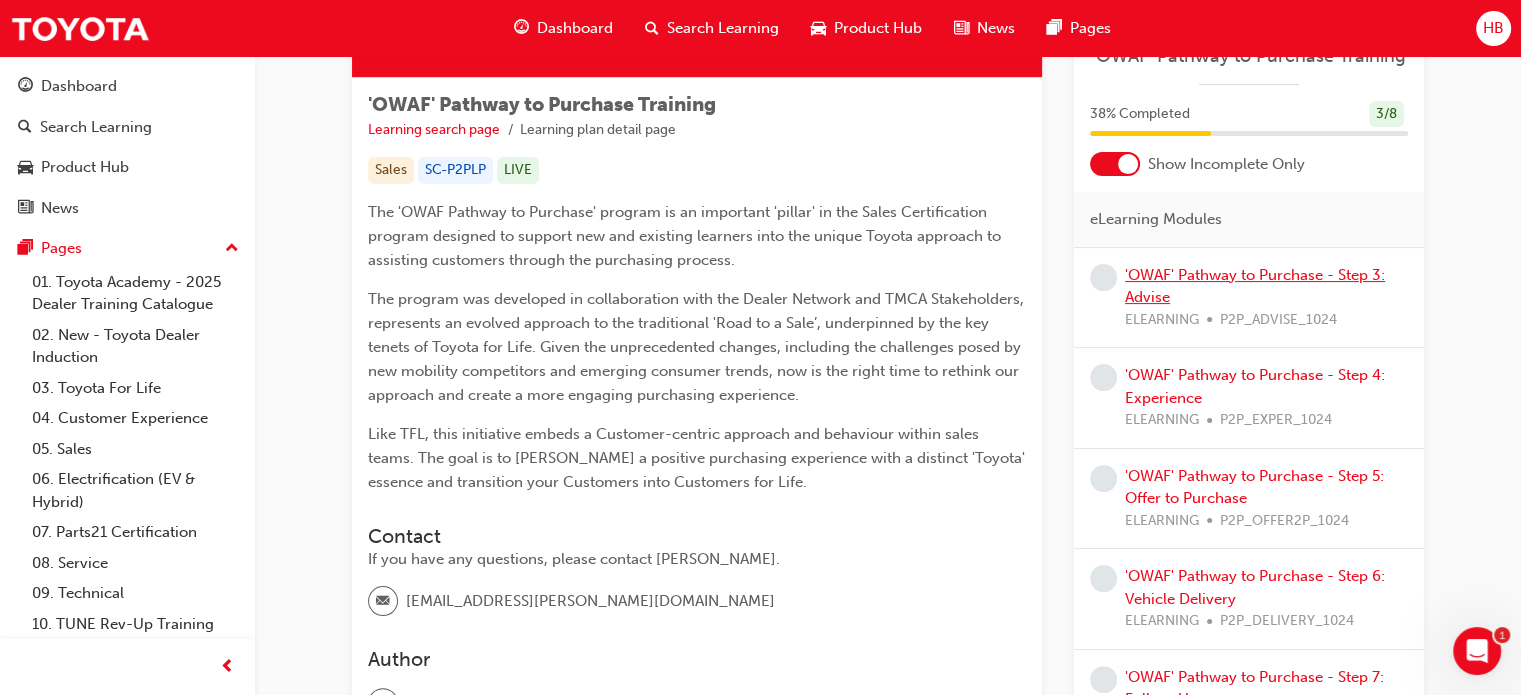 click on "'OWAF' Pathway to Purchase - Step 3: Advise" at bounding box center (1255, 285) 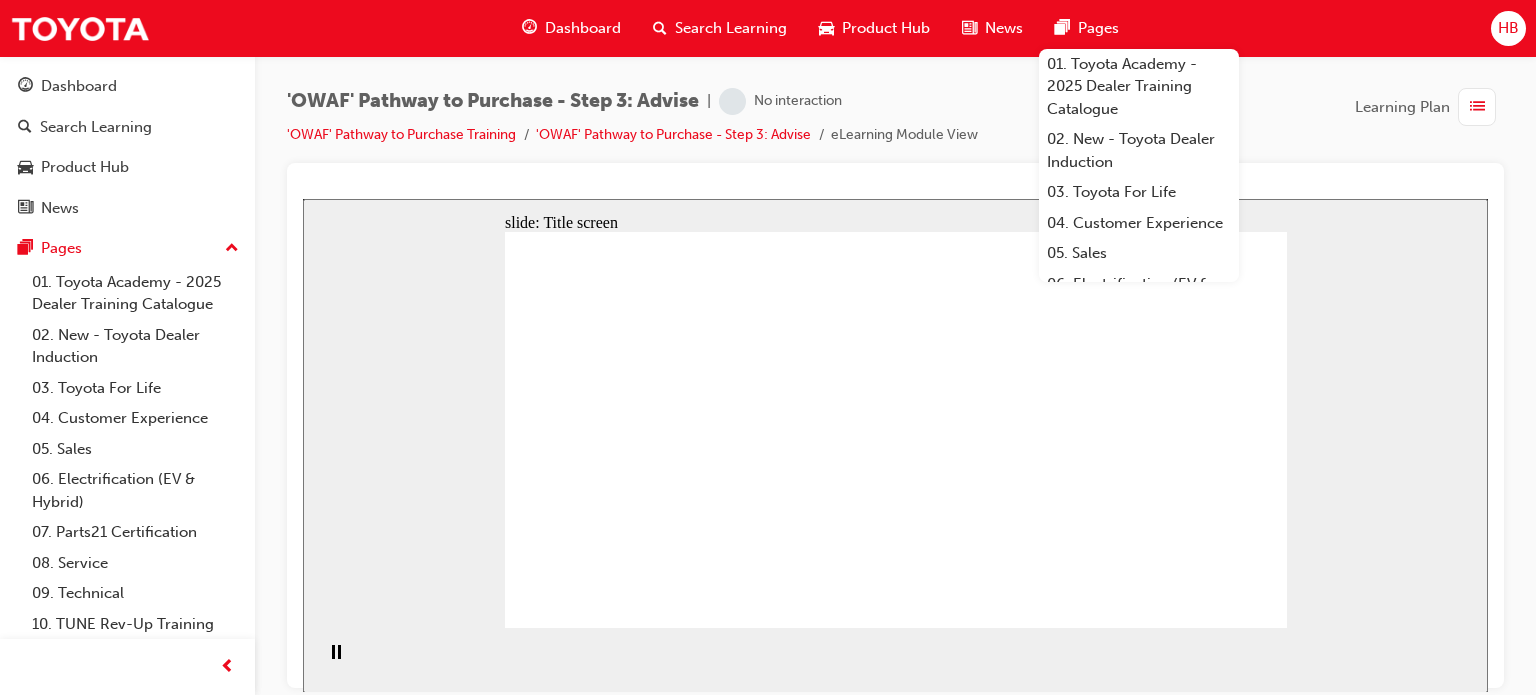 scroll, scrollTop: 0, scrollLeft: 0, axis: both 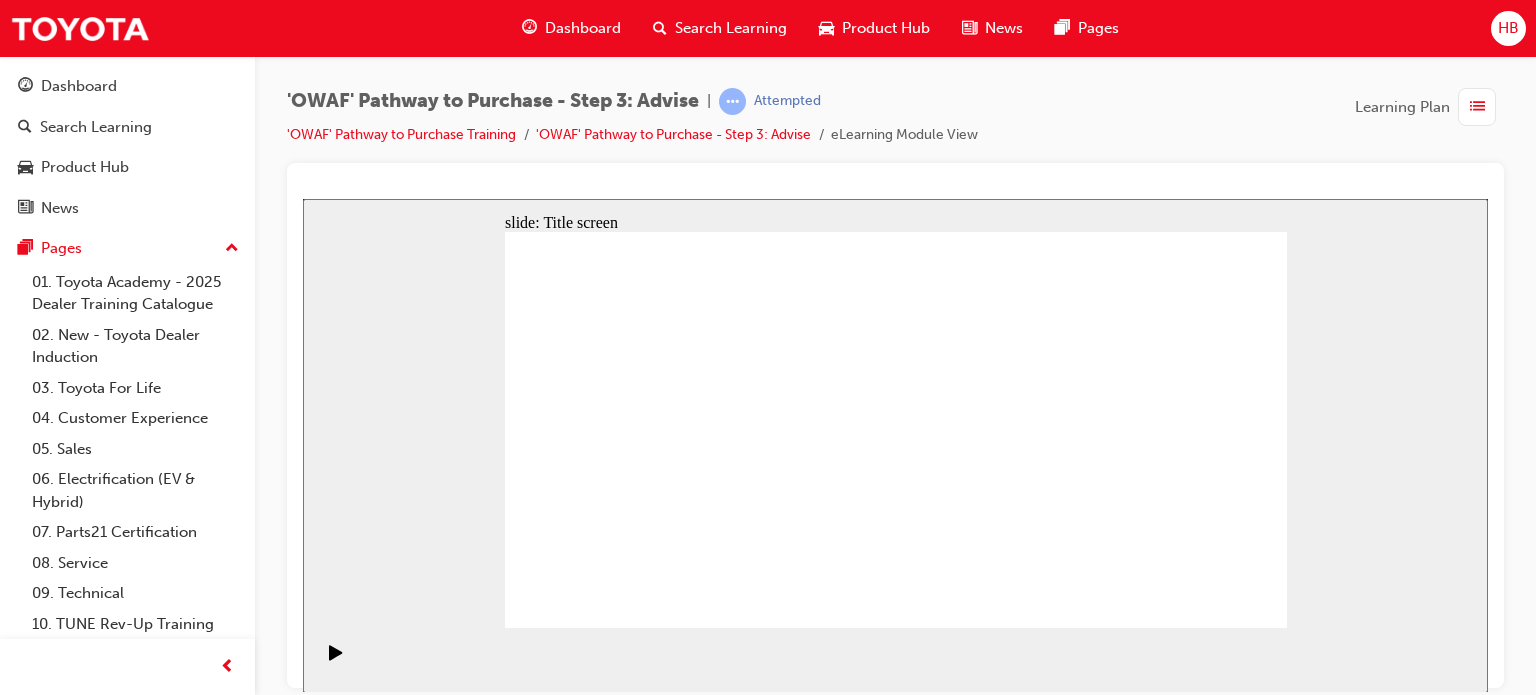 click 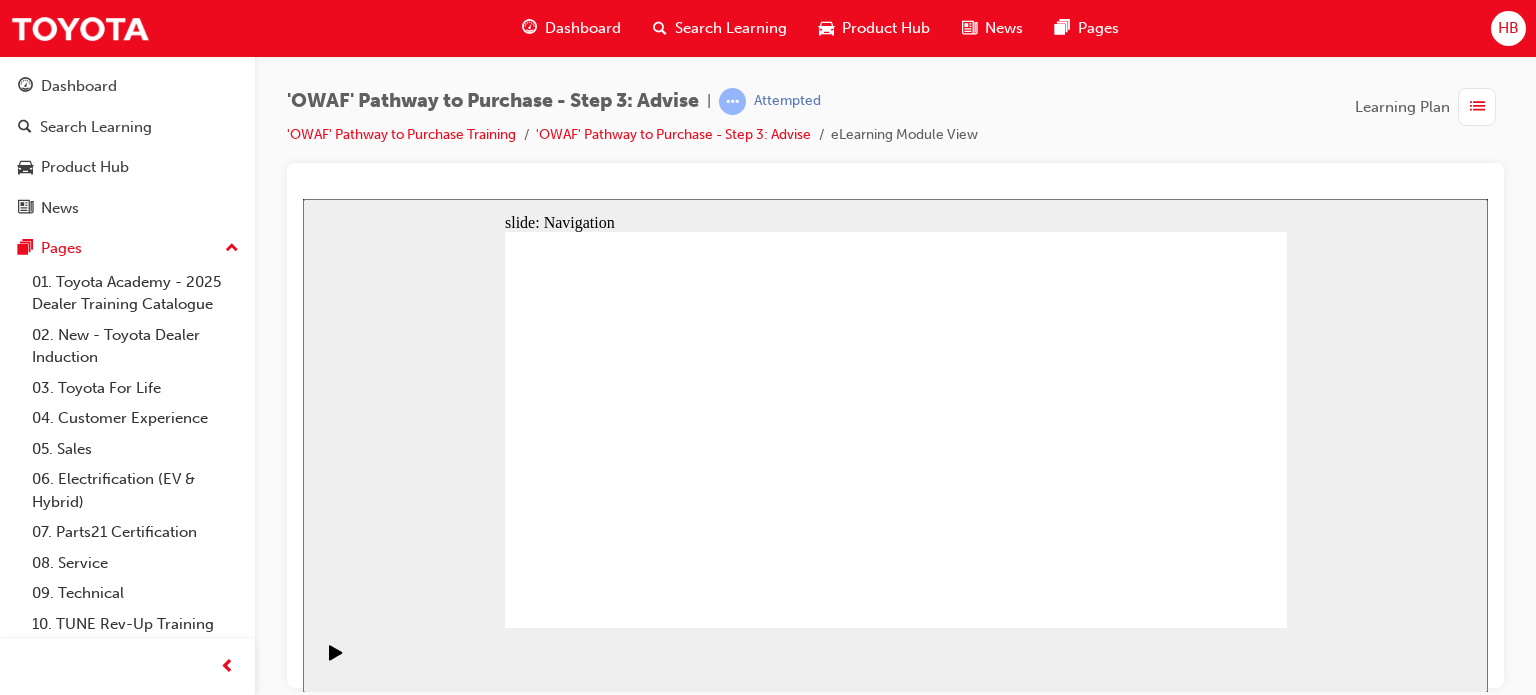 click 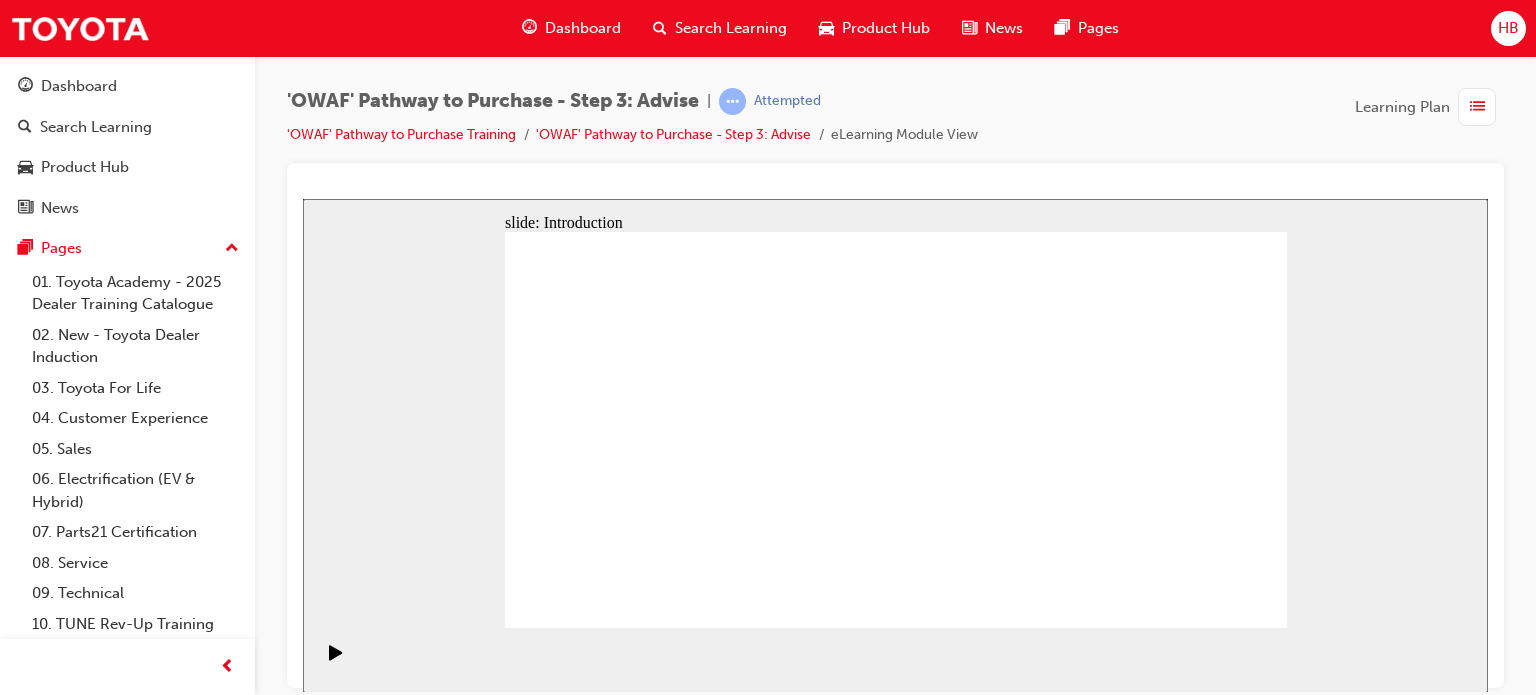 click 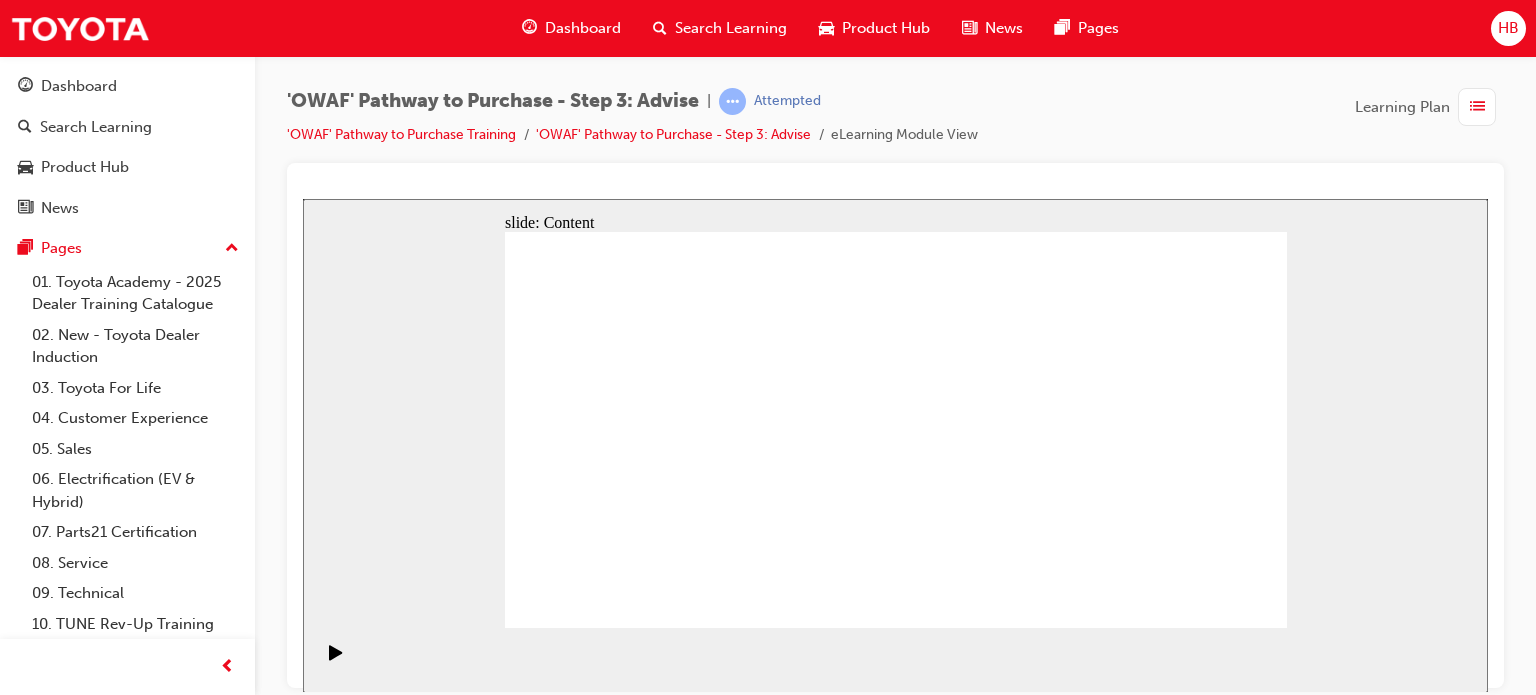 click 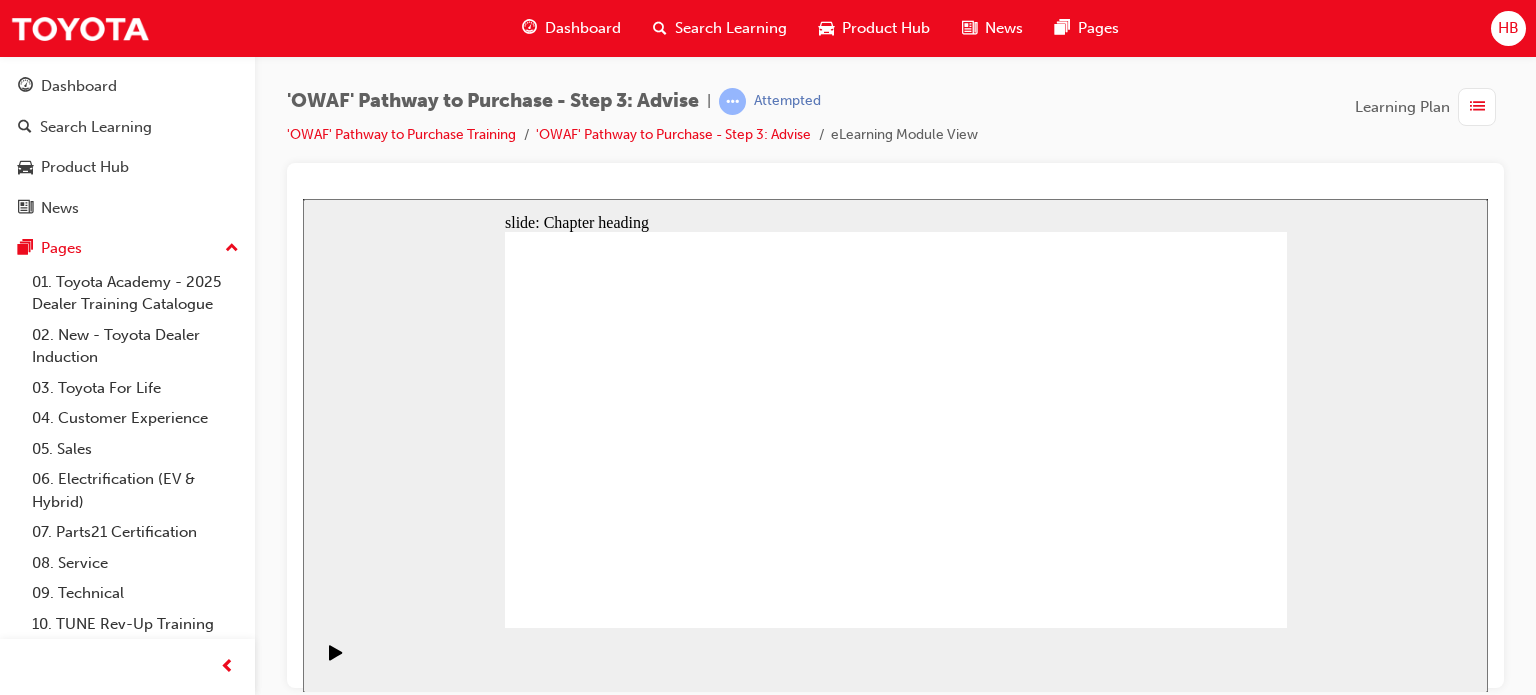 click 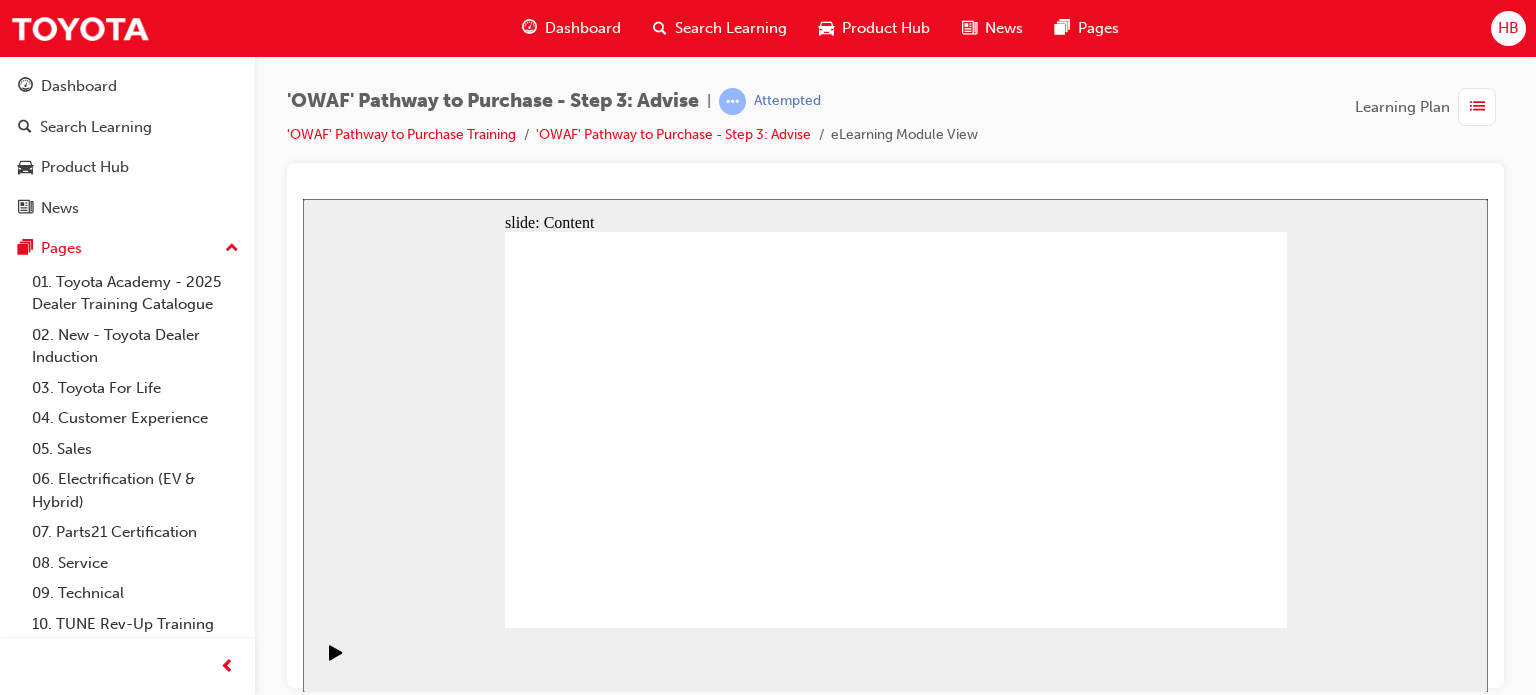 click 